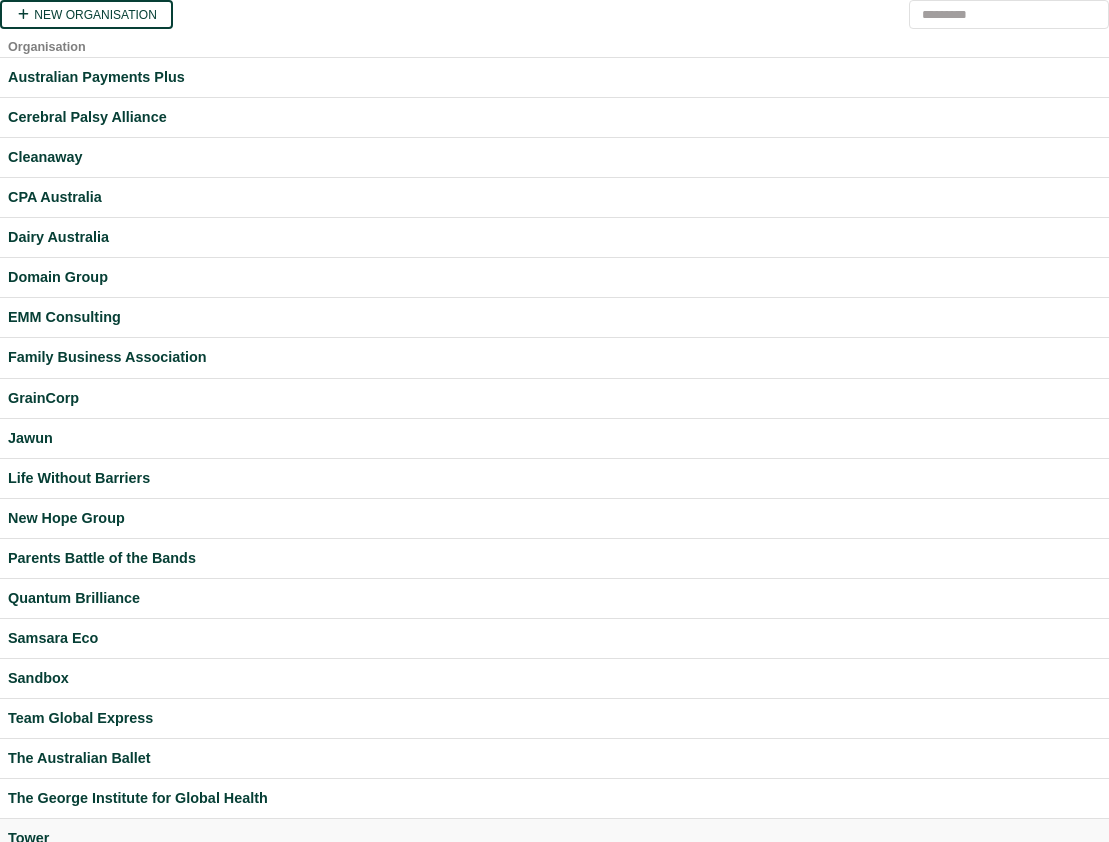 scroll, scrollTop: 193, scrollLeft: 0, axis: vertical 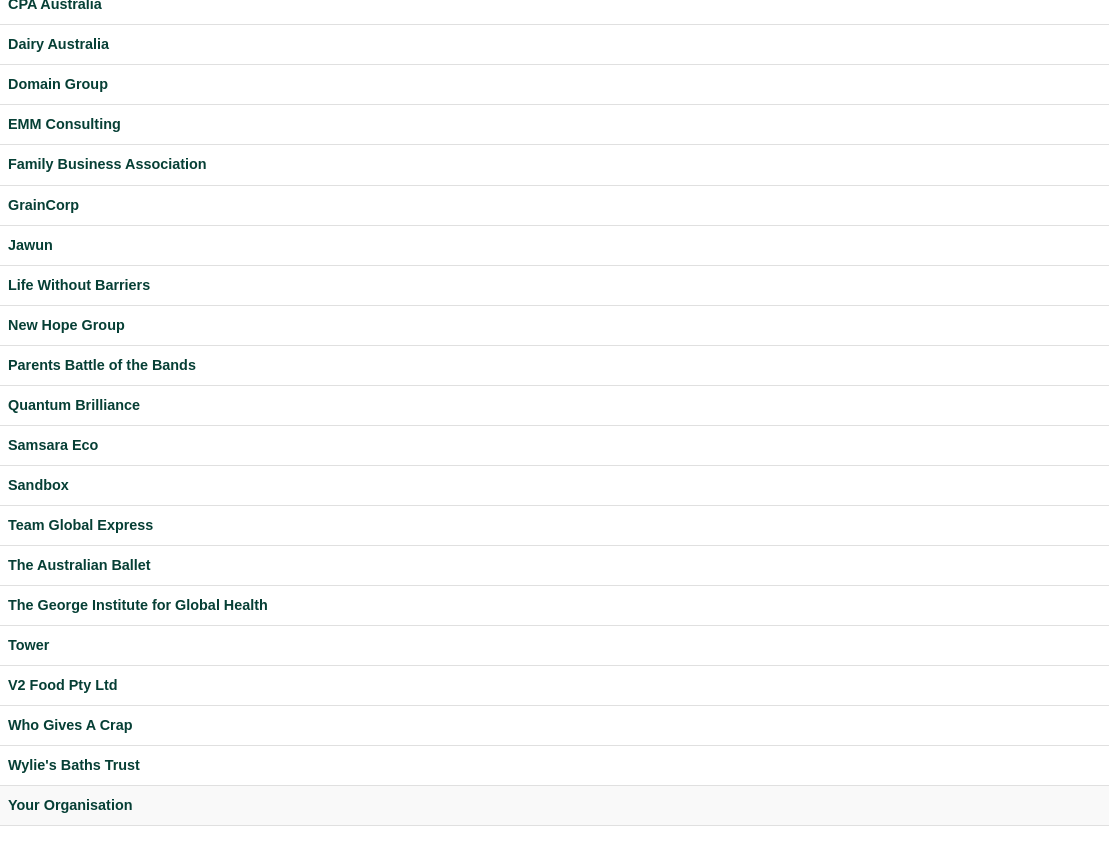 click on "Your Organisation" at bounding box center (554, 805) 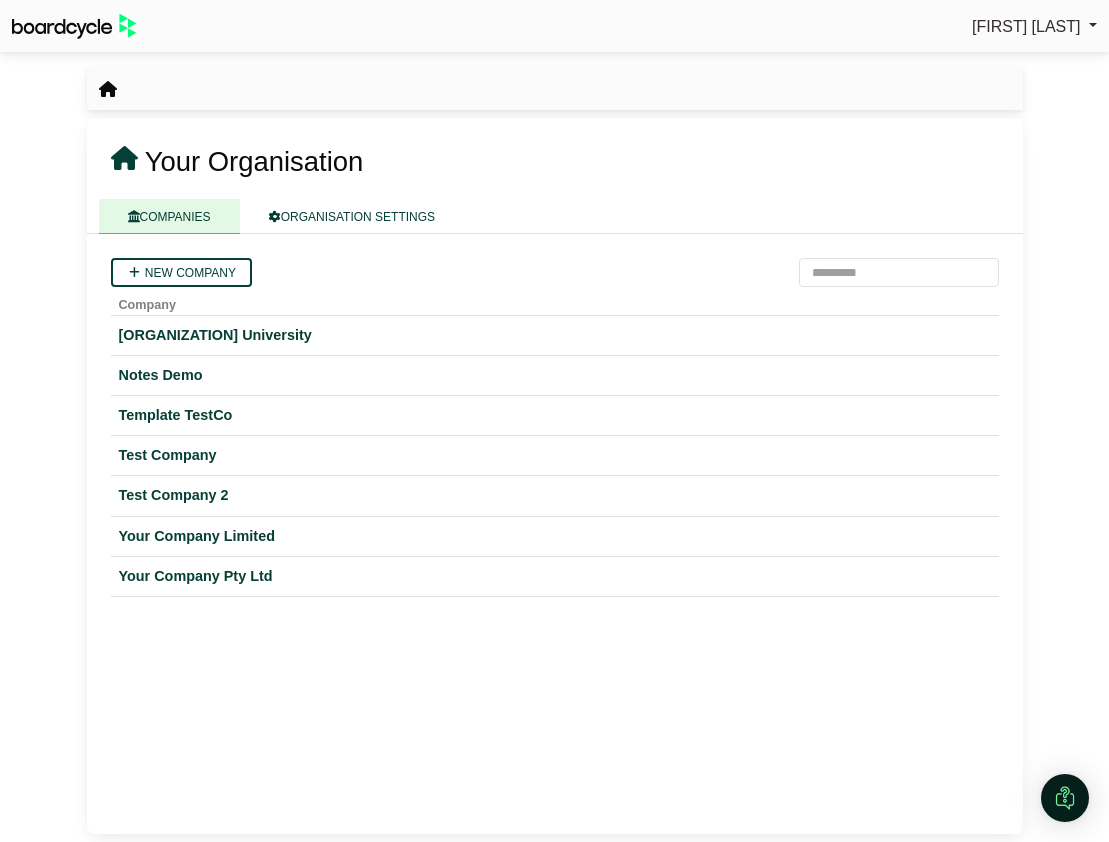 scroll, scrollTop: 0, scrollLeft: 0, axis: both 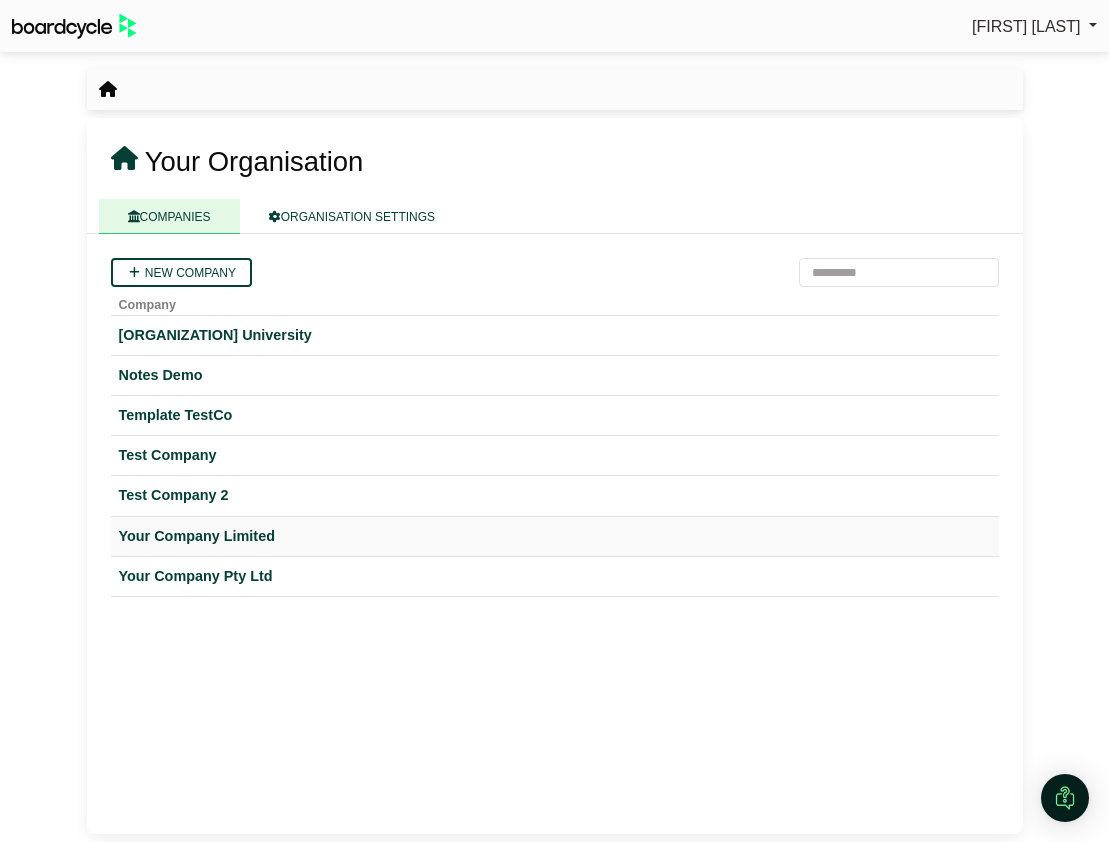 click on "Your Company Limited" at bounding box center (555, 536) 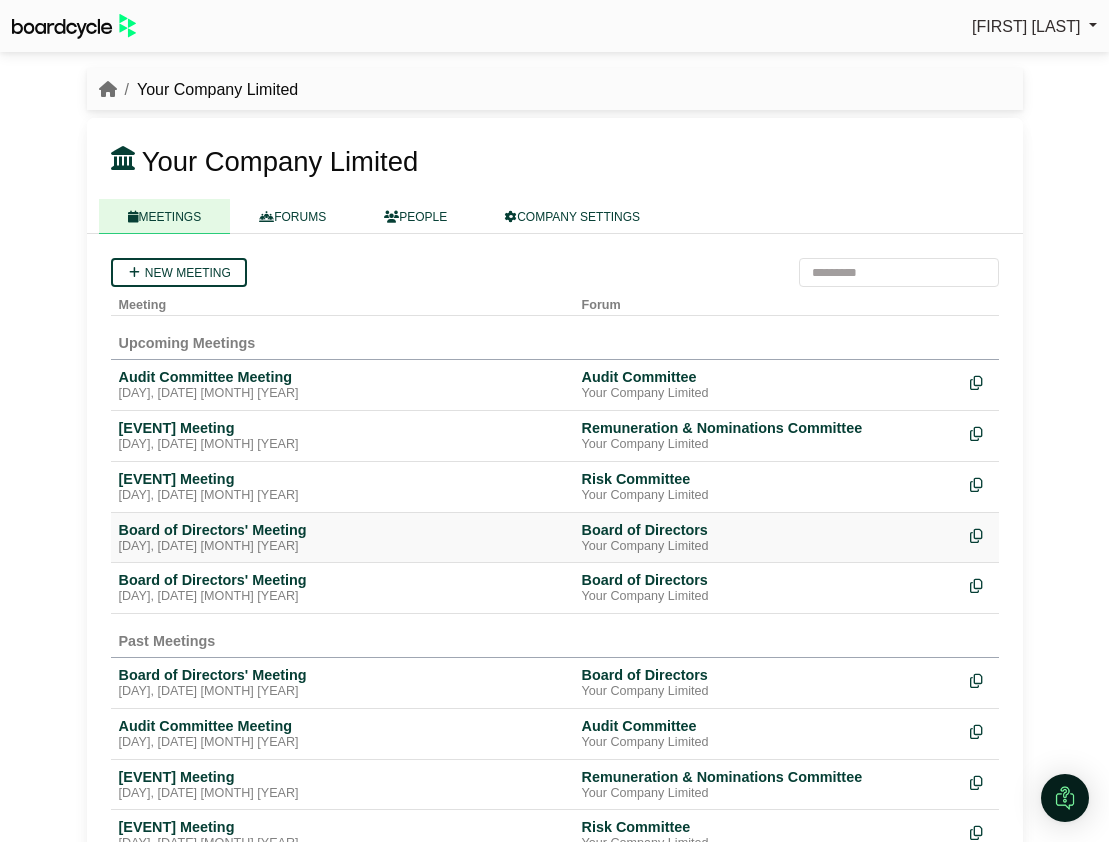 scroll, scrollTop: 0, scrollLeft: 0, axis: both 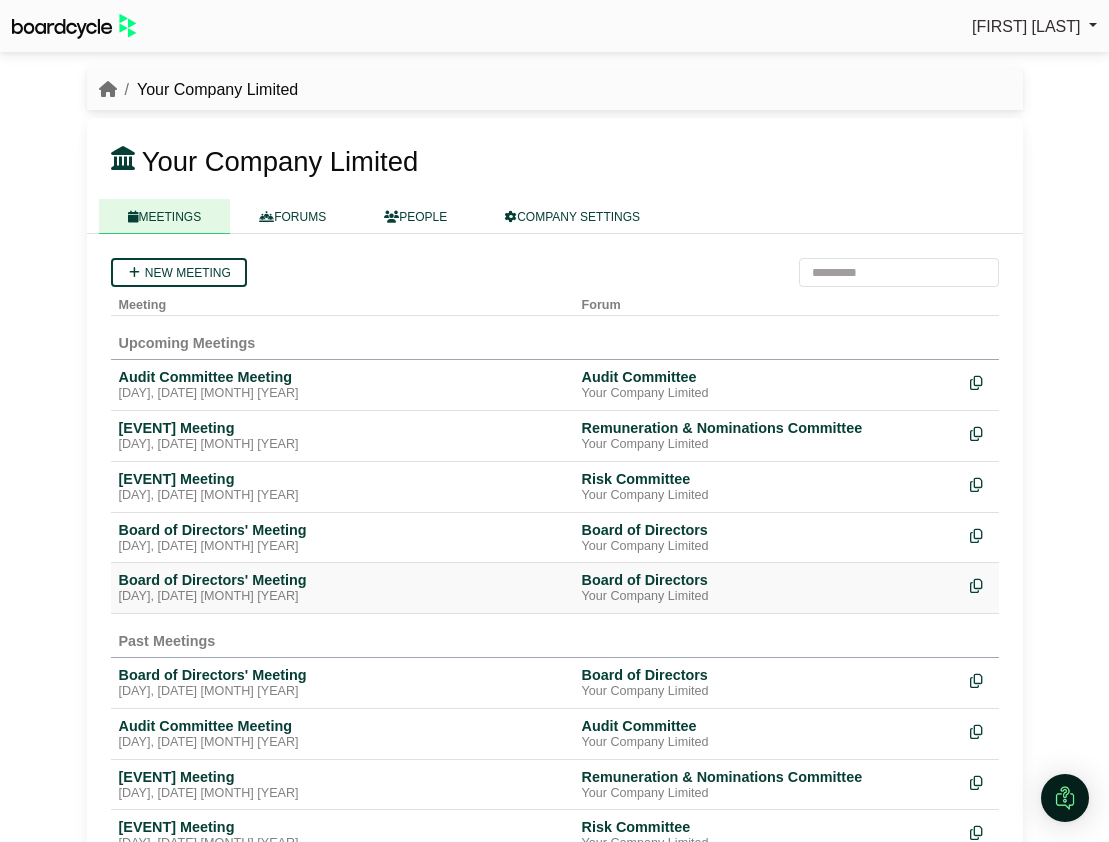 click on "Tuesday, 26 August 2025" at bounding box center [342, 597] 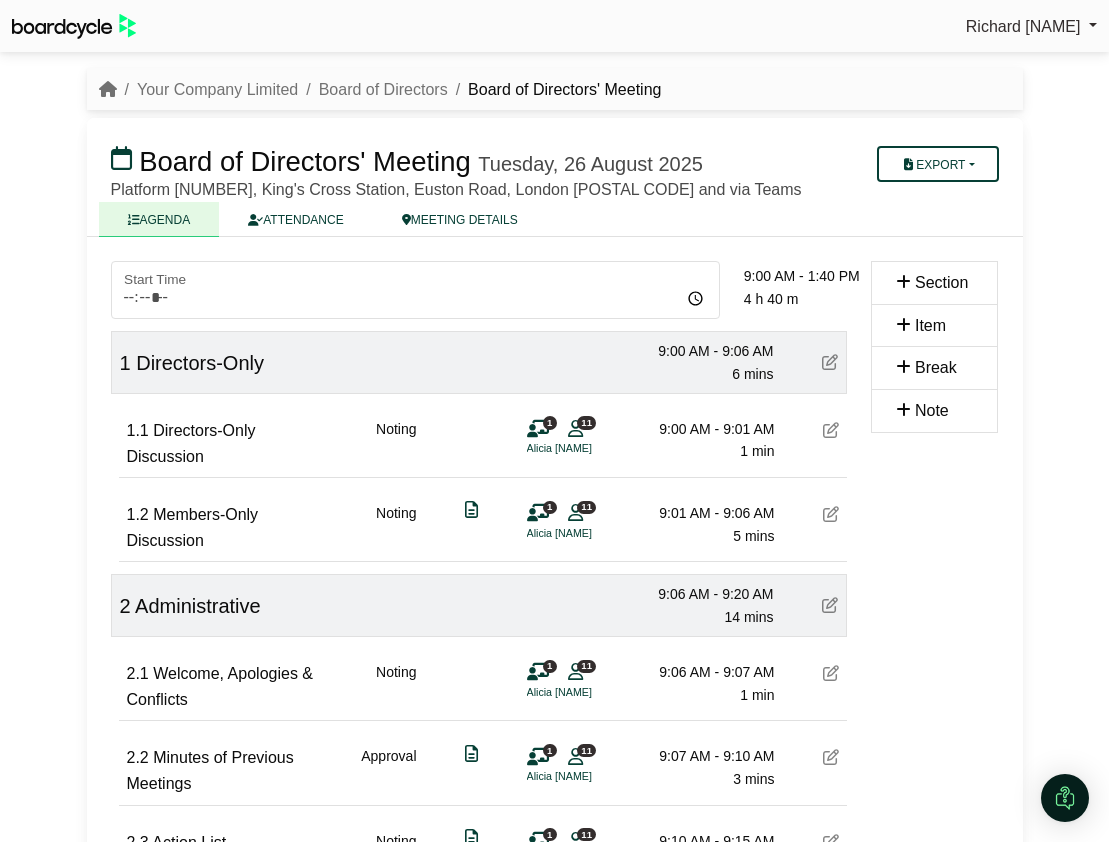 scroll, scrollTop: 0, scrollLeft: 0, axis: both 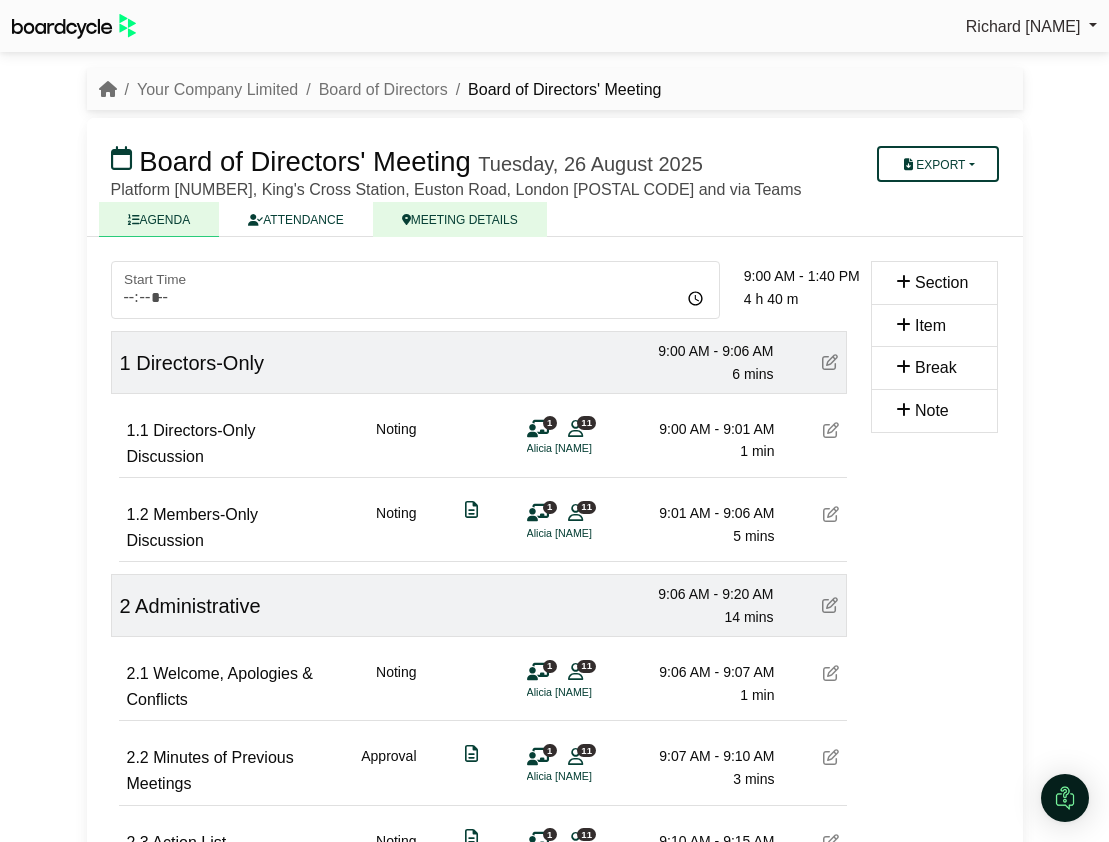 click on "MEETING DETAILS" at bounding box center (460, 219) 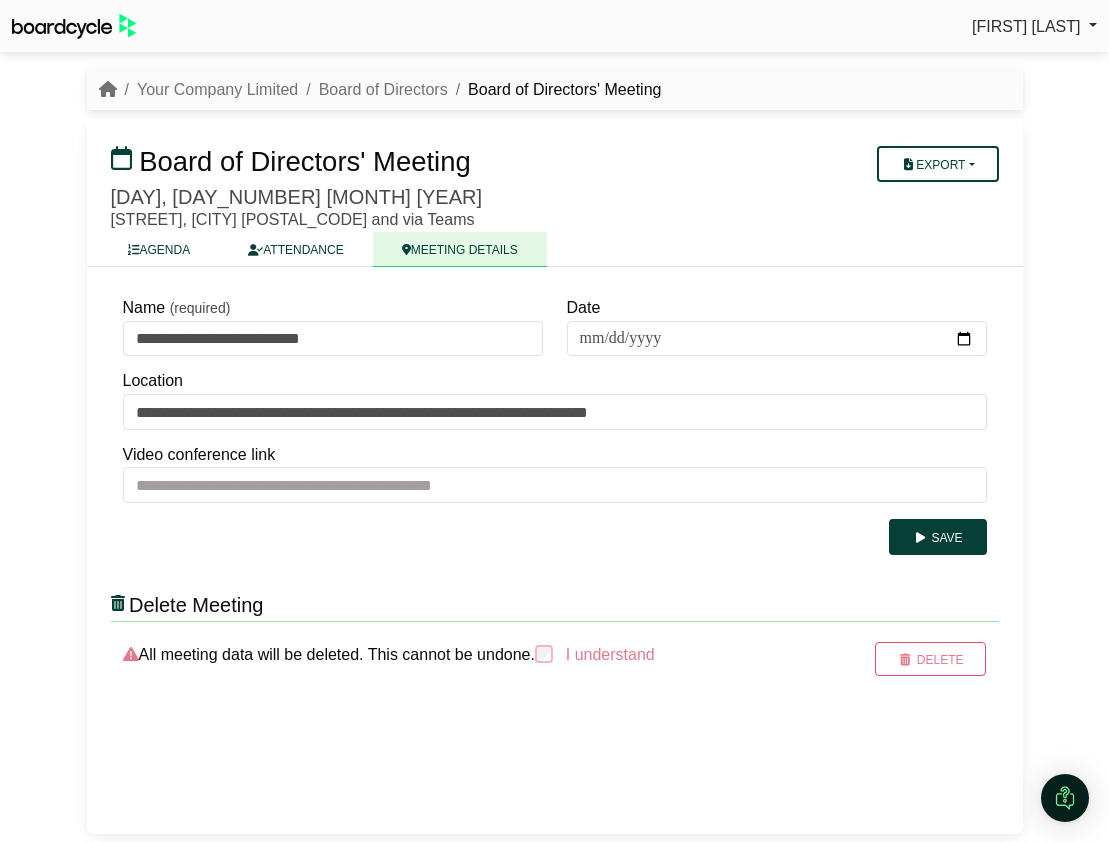 scroll, scrollTop: 0, scrollLeft: 0, axis: both 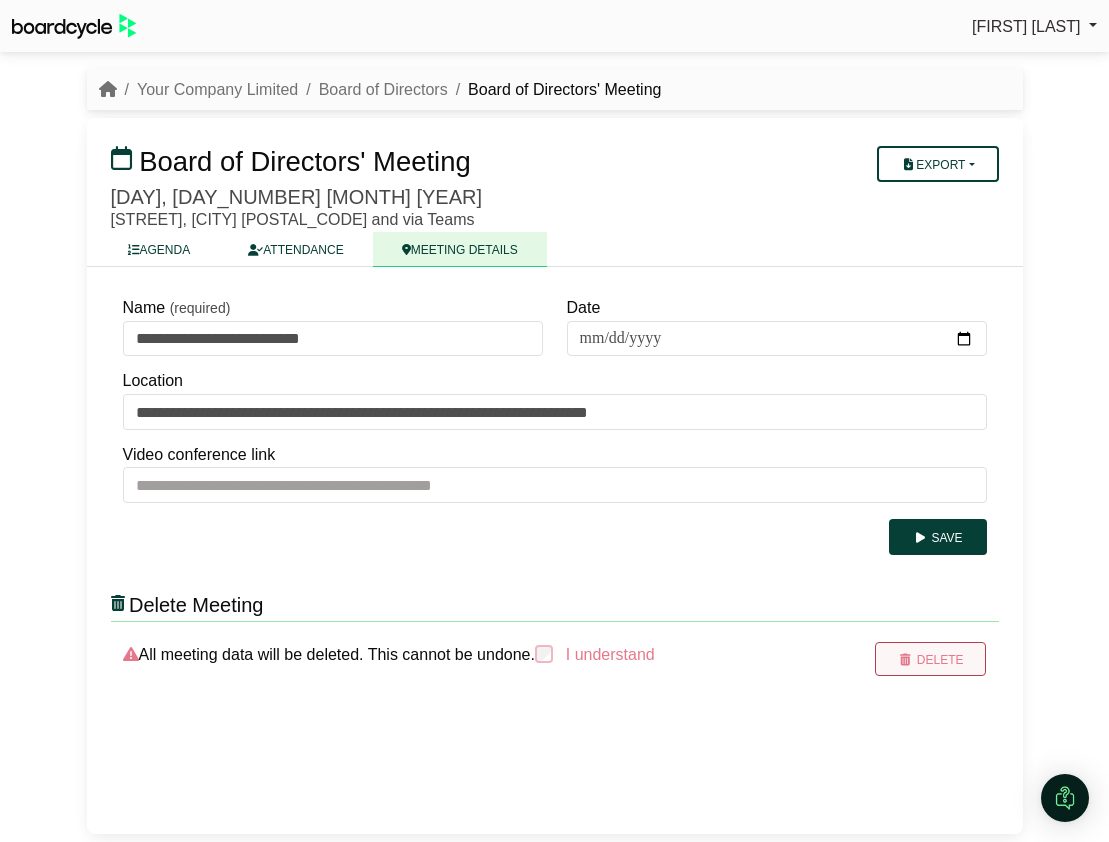 click on "Delete" at bounding box center (930, 659) 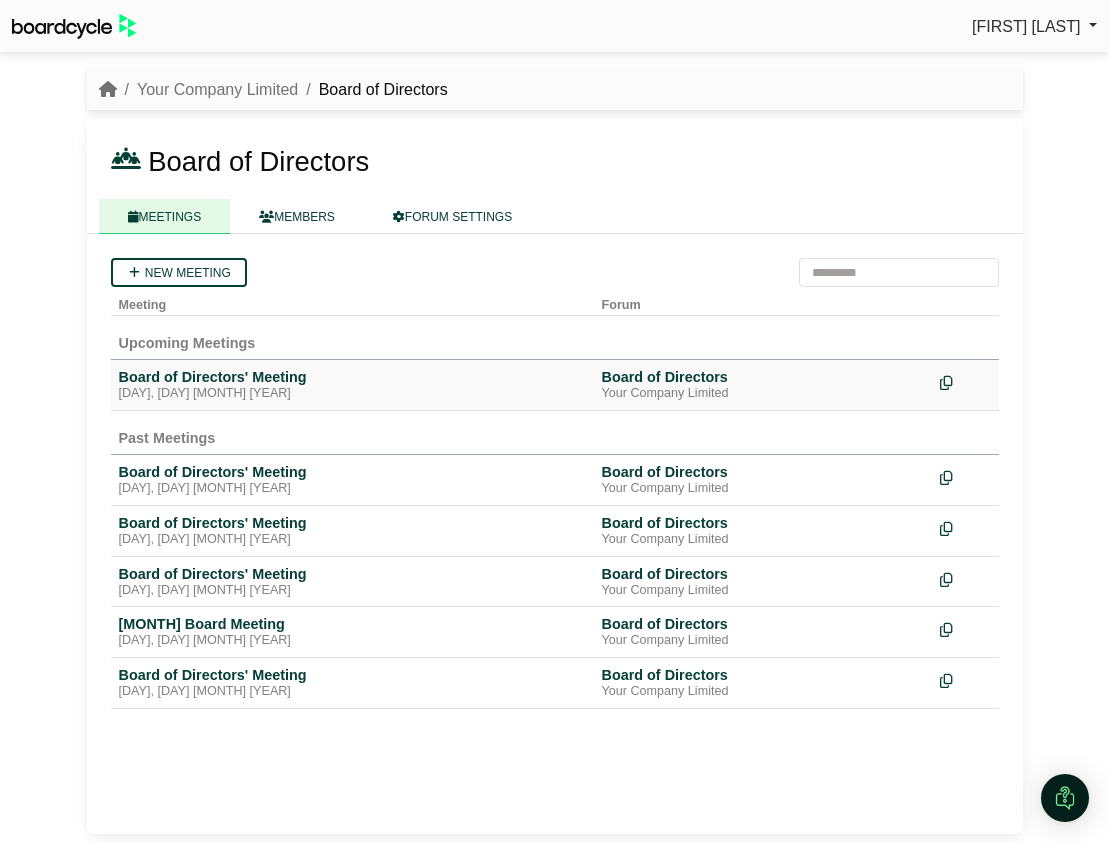 scroll, scrollTop: 0, scrollLeft: 0, axis: both 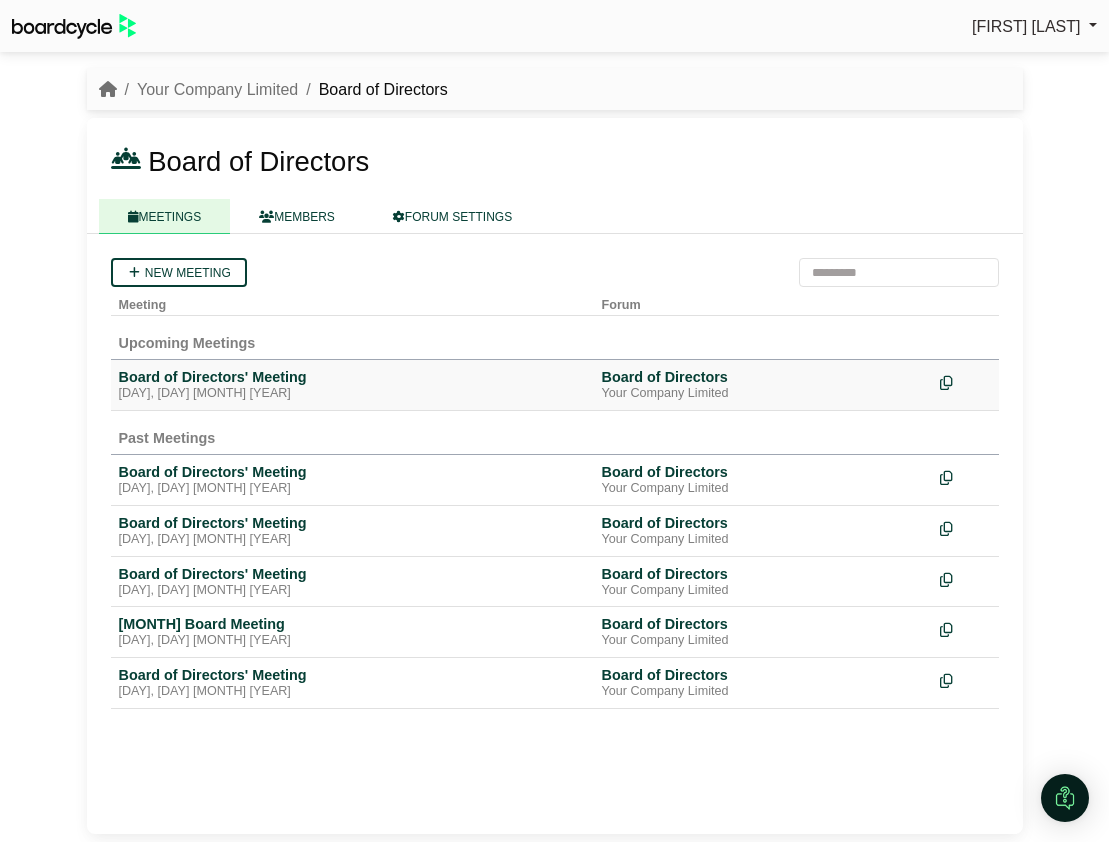 click on "Board of Directors' Meeting" at bounding box center (352, 377) 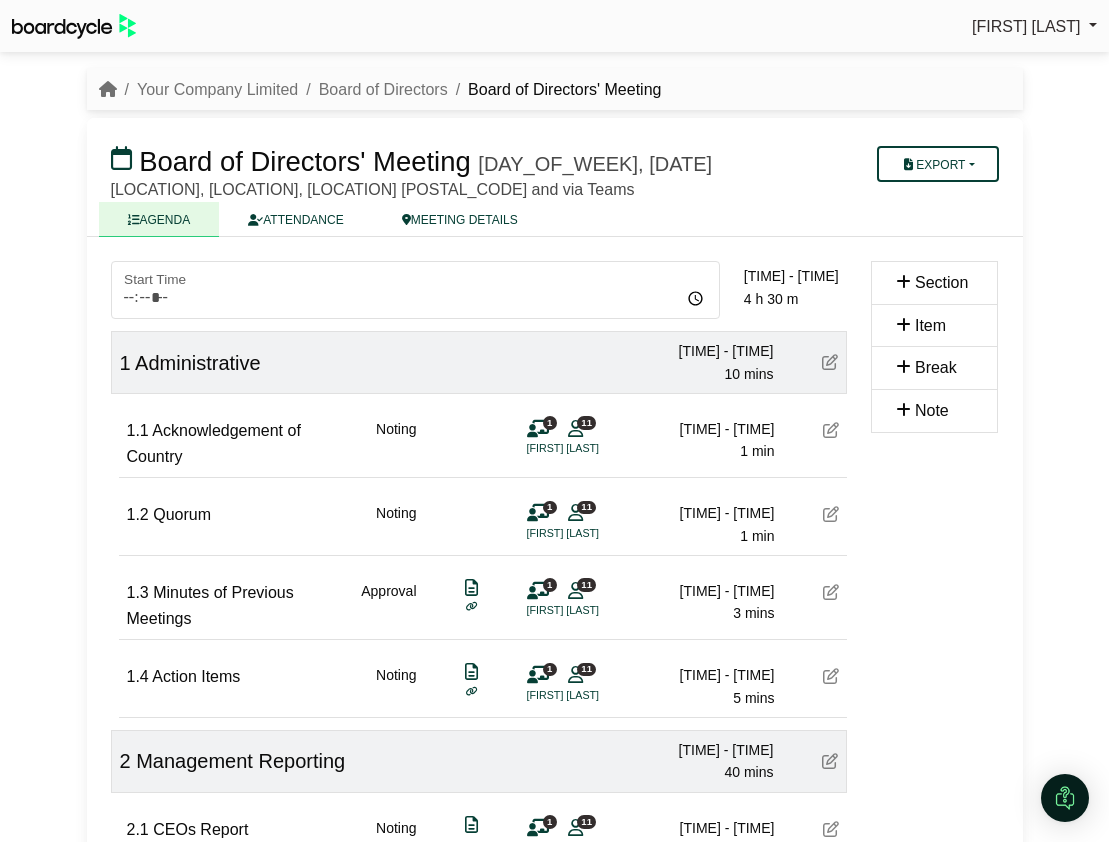 scroll, scrollTop: 0, scrollLeft: 0, axis: both 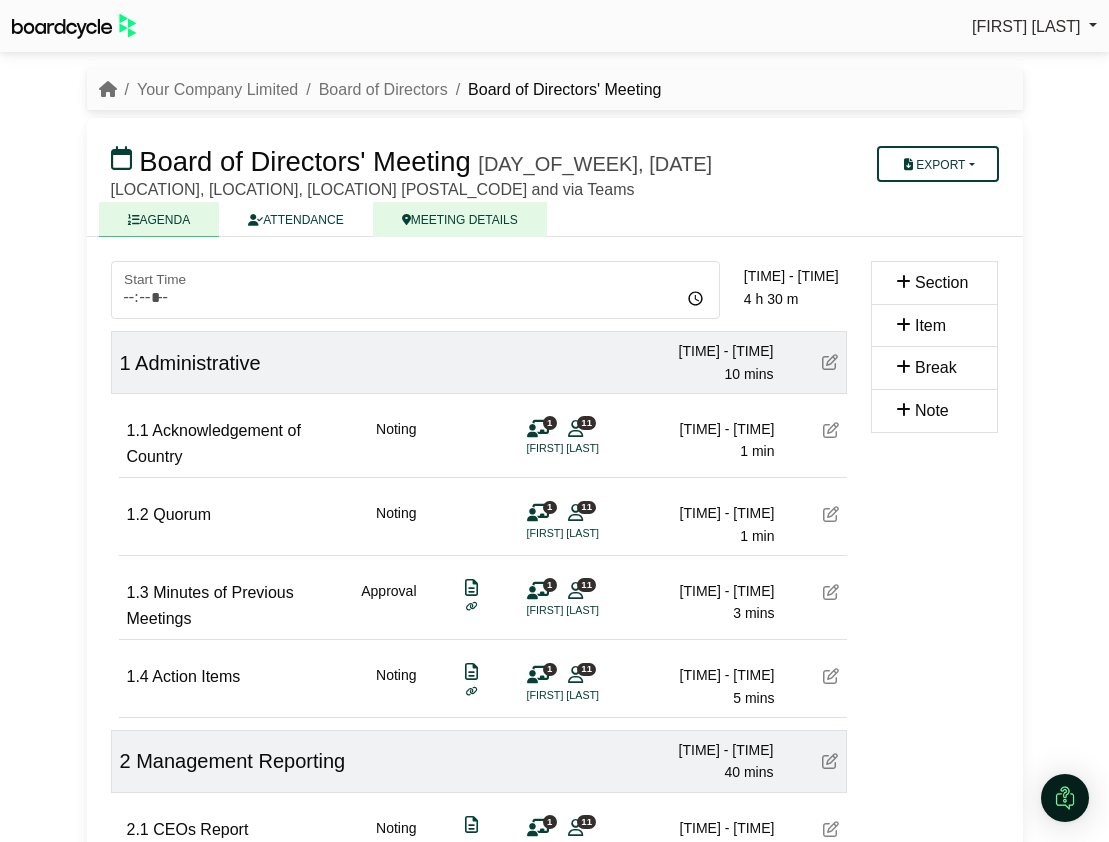click on "MEETING DETAILS" at bounding box center [460, 219] 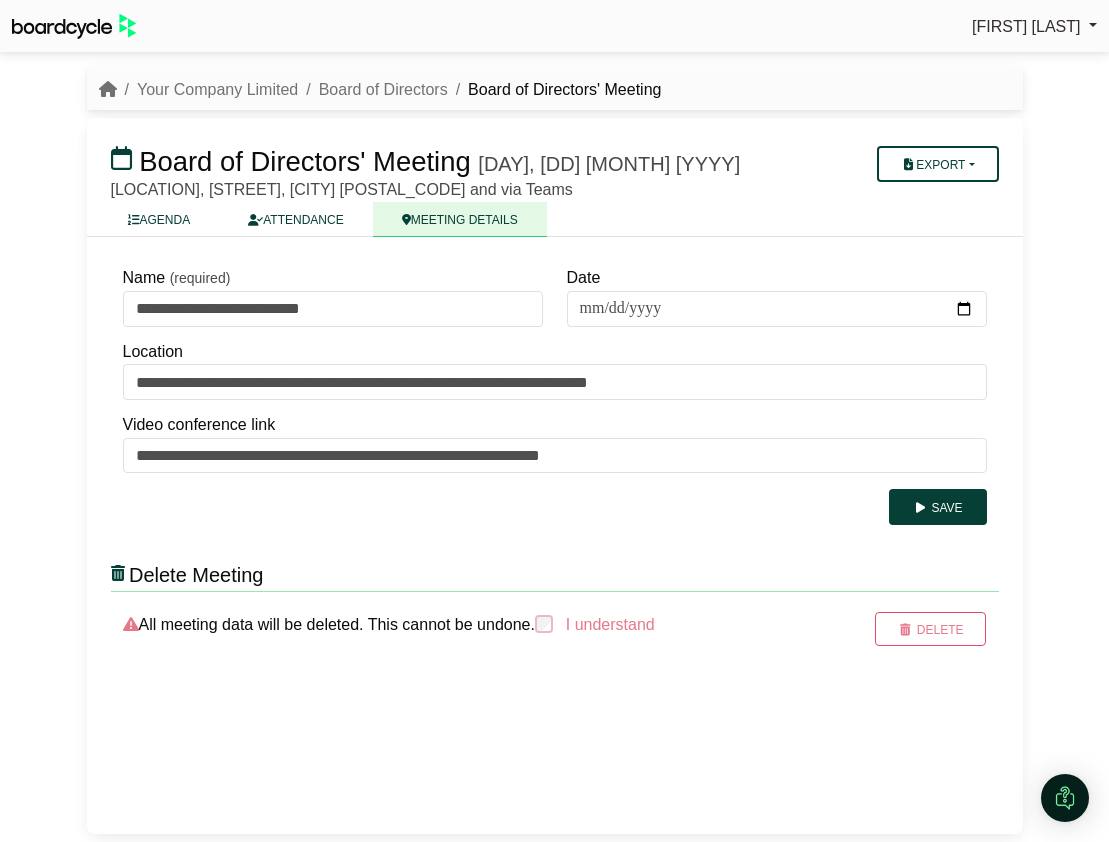 scroll, scrollTop: 0, scrollLeft: 0, axis: both 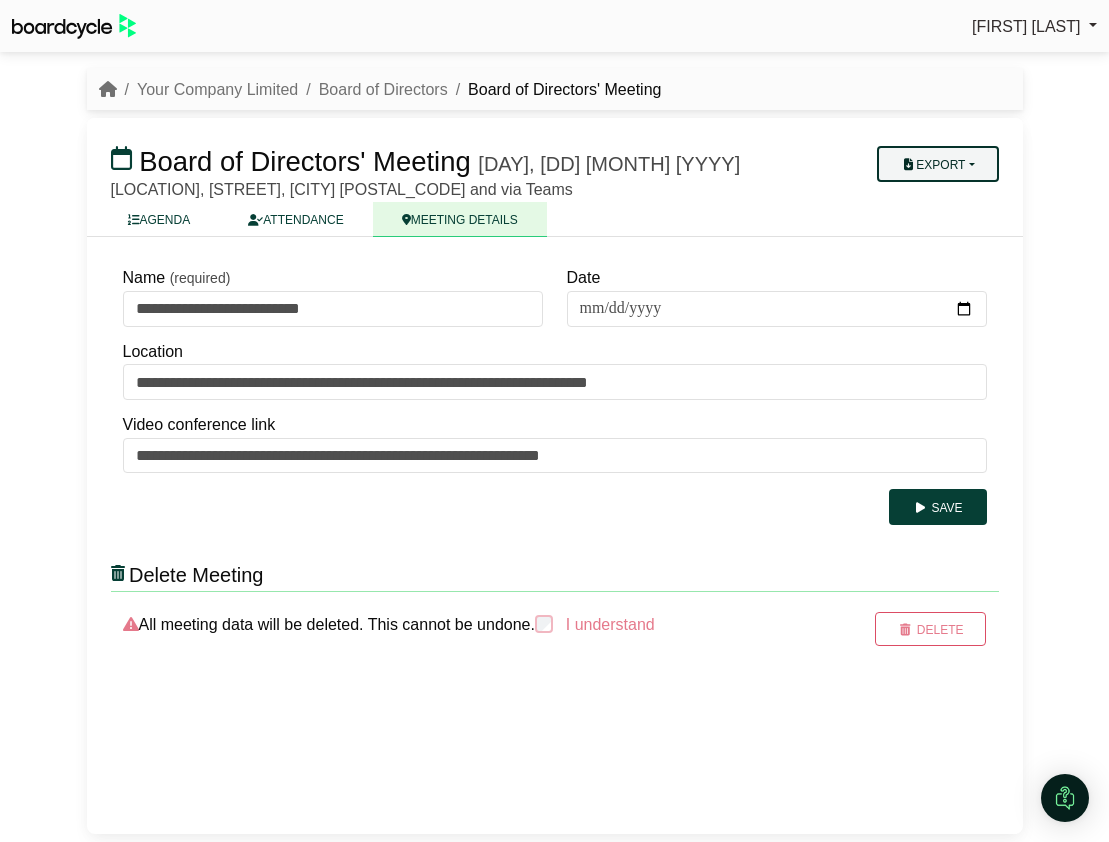click on "Export" at bounding box center [937, 164] 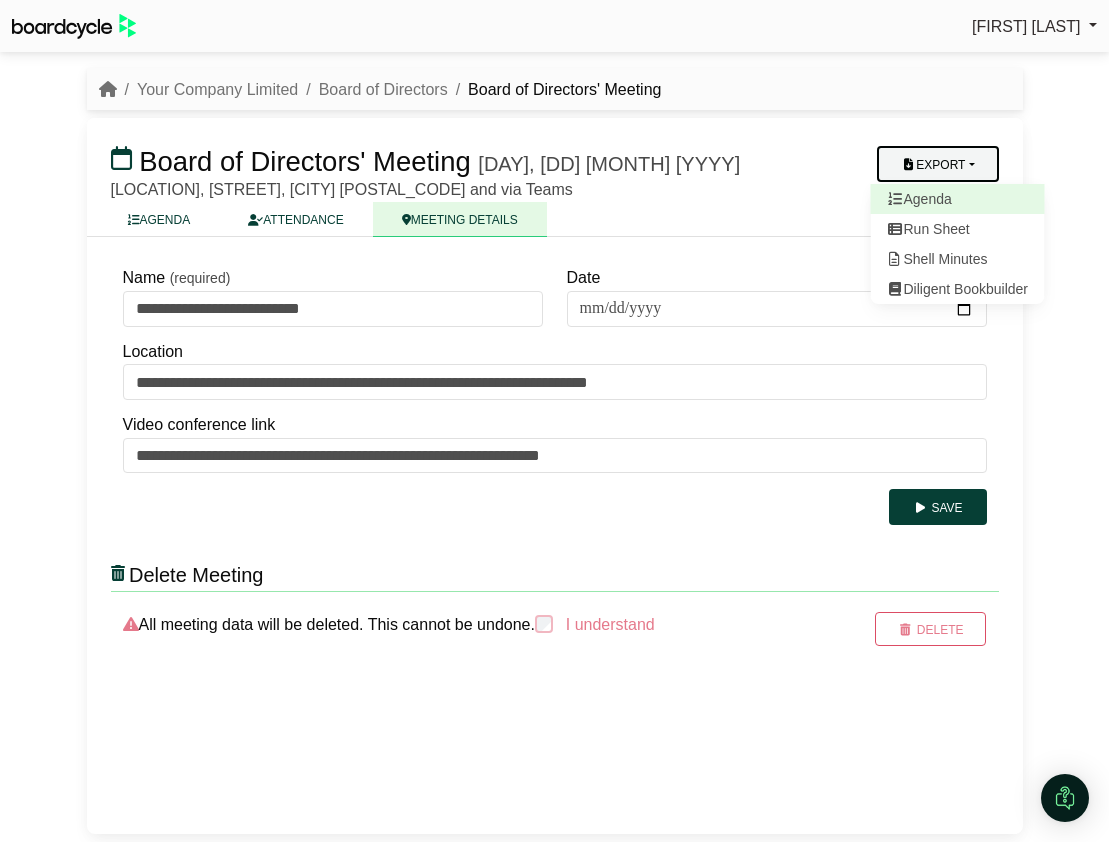 click on "Agenda" at bounding box center (957, 199) 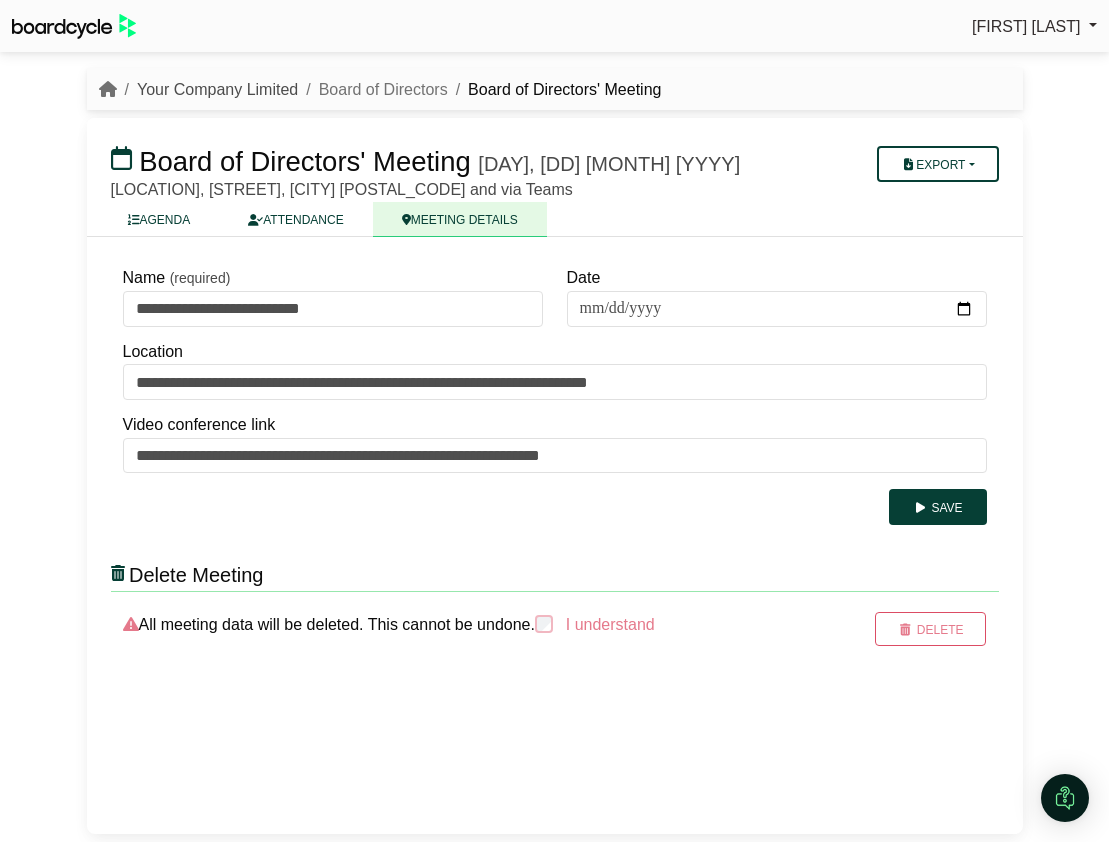 click on "Your Company Limited" at bounding box center [217, 89] 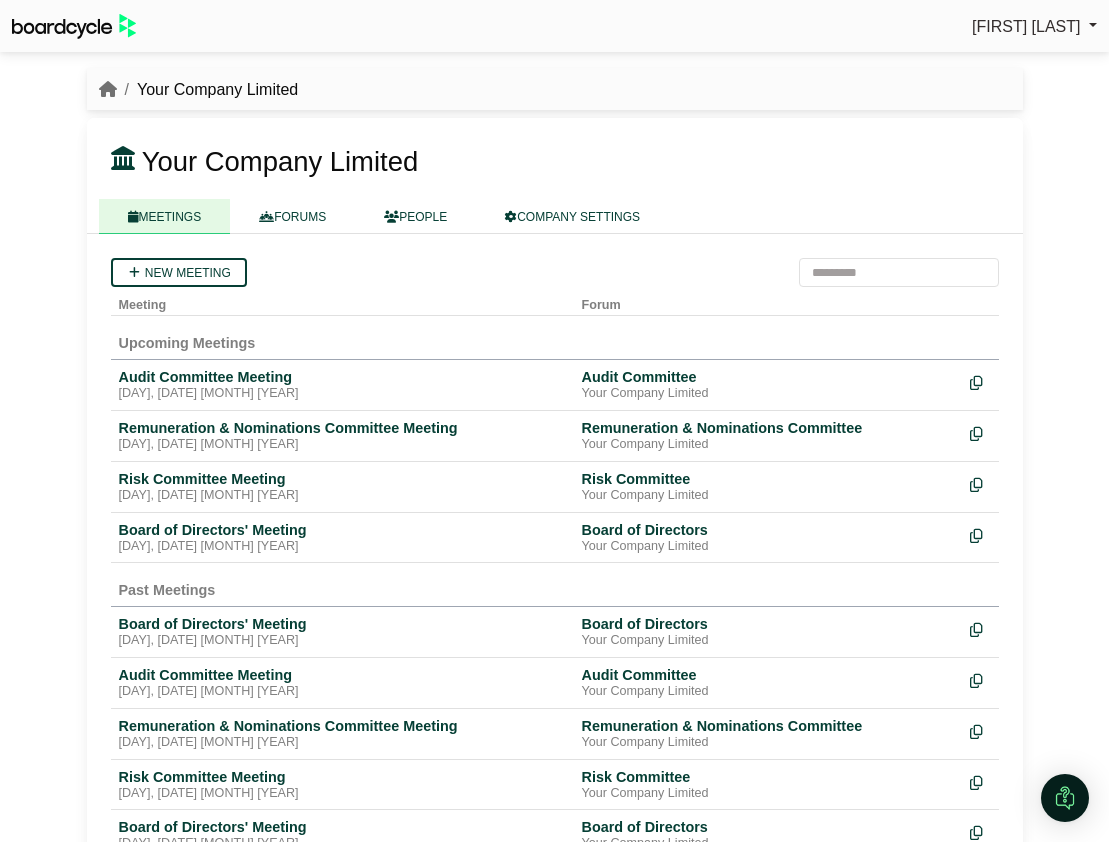 scroll, scrollTop: 0, scrollLeft: 0, axis: both 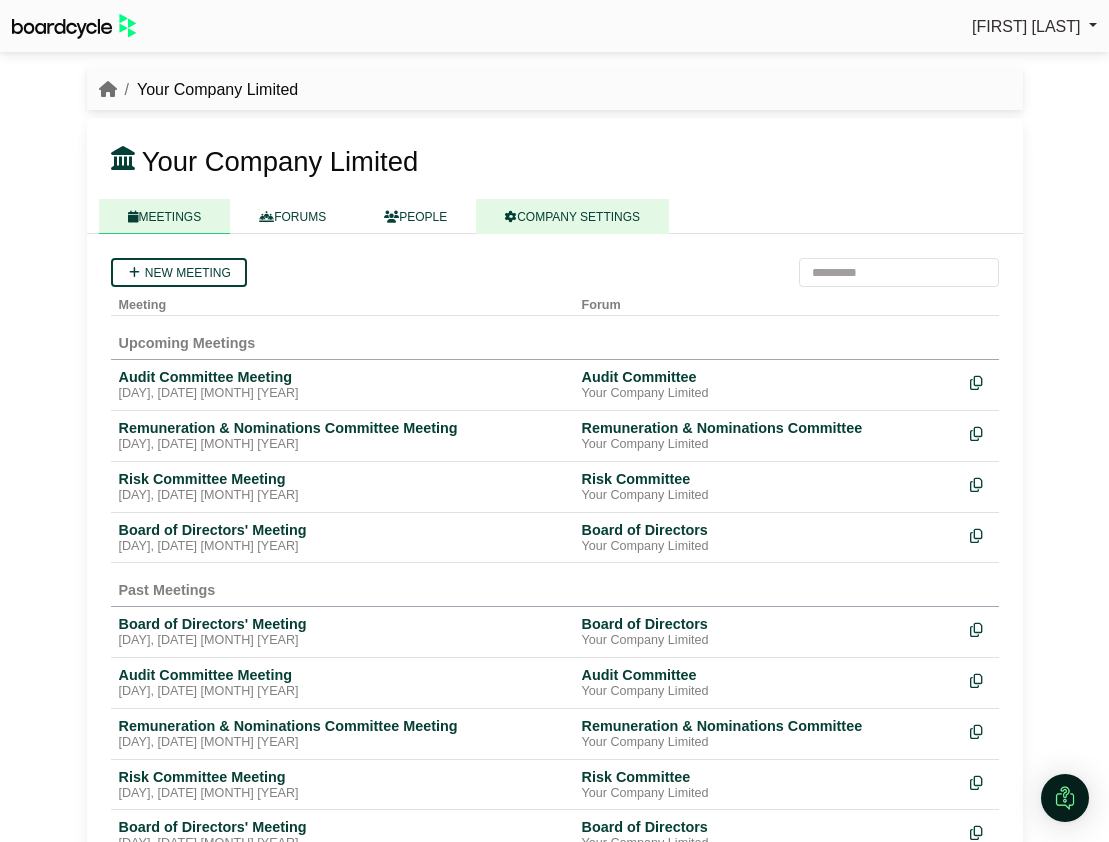 click on "COMPANY SETTINGS" at bounding box center (572, 216) 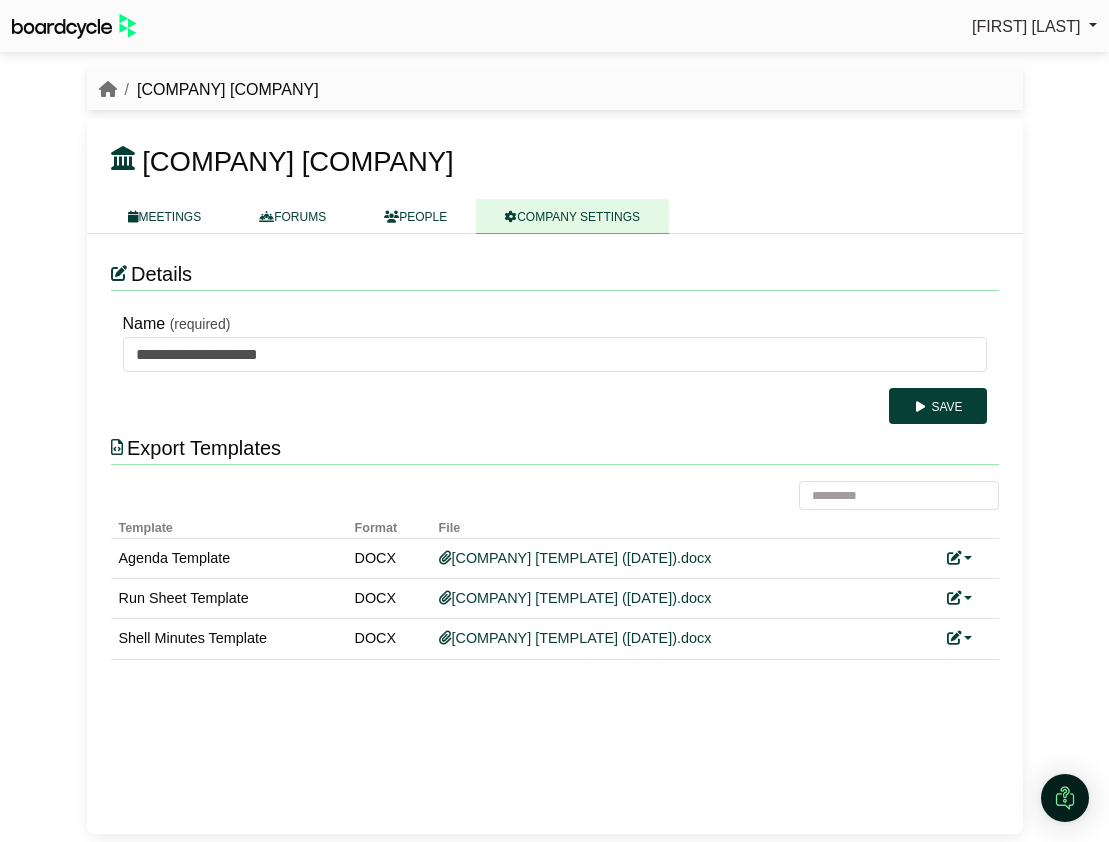 scroll, scrollTop: 0, scrollLeft: 0, axis: both 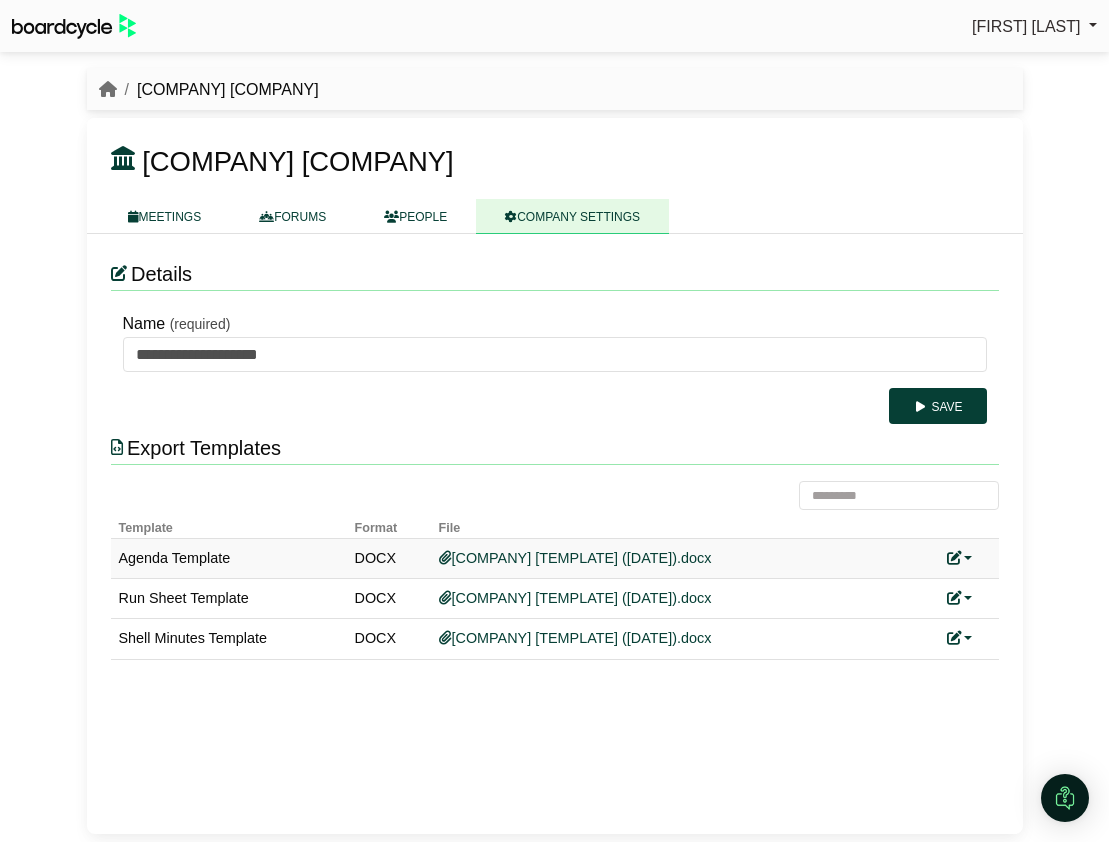 click at bounding box center [960, 558] 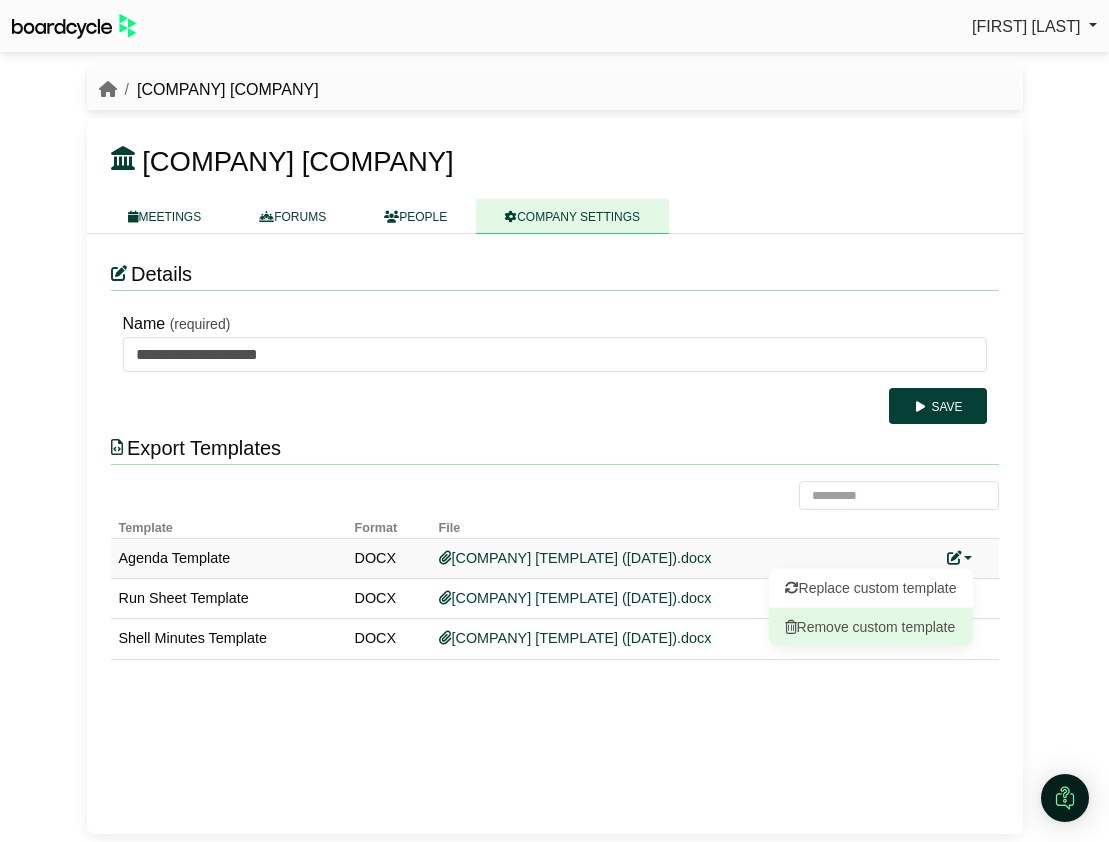 click on "Remove custom template" at bounding box center (871, 626) 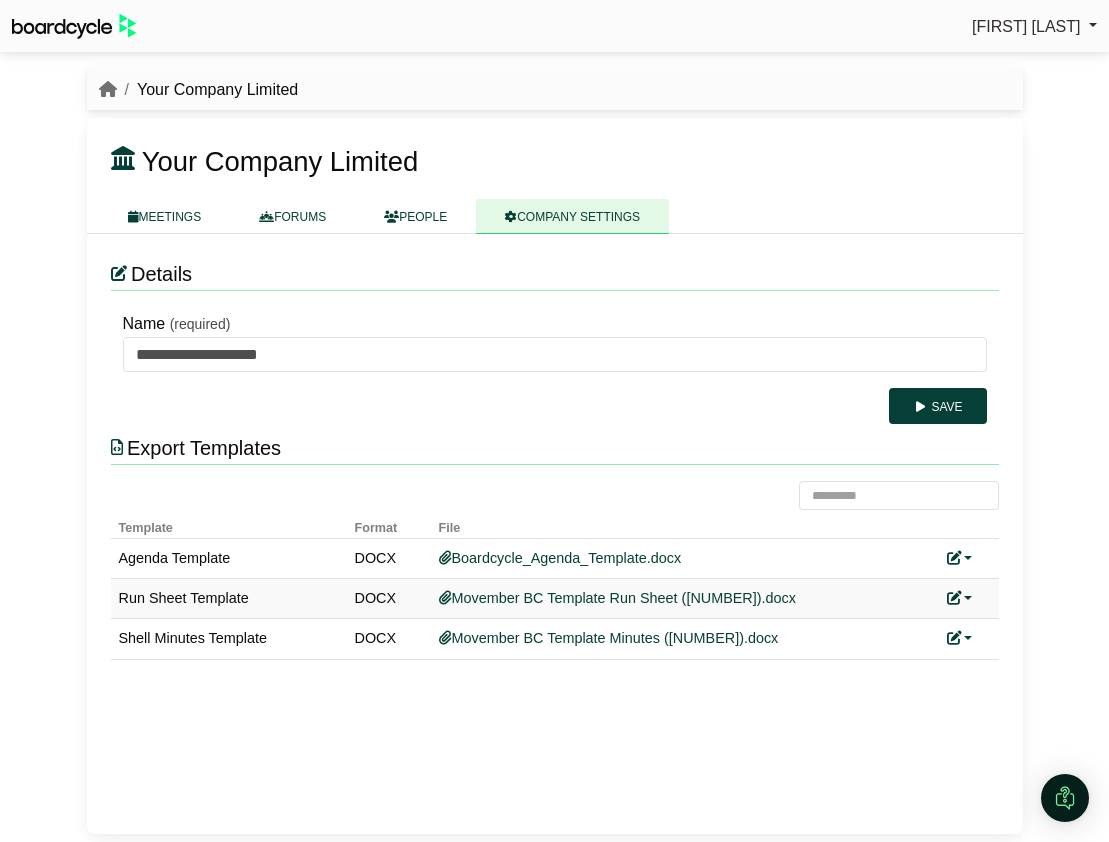 scroll, scrollTop: 0, scrollLeft: 0, axis: both 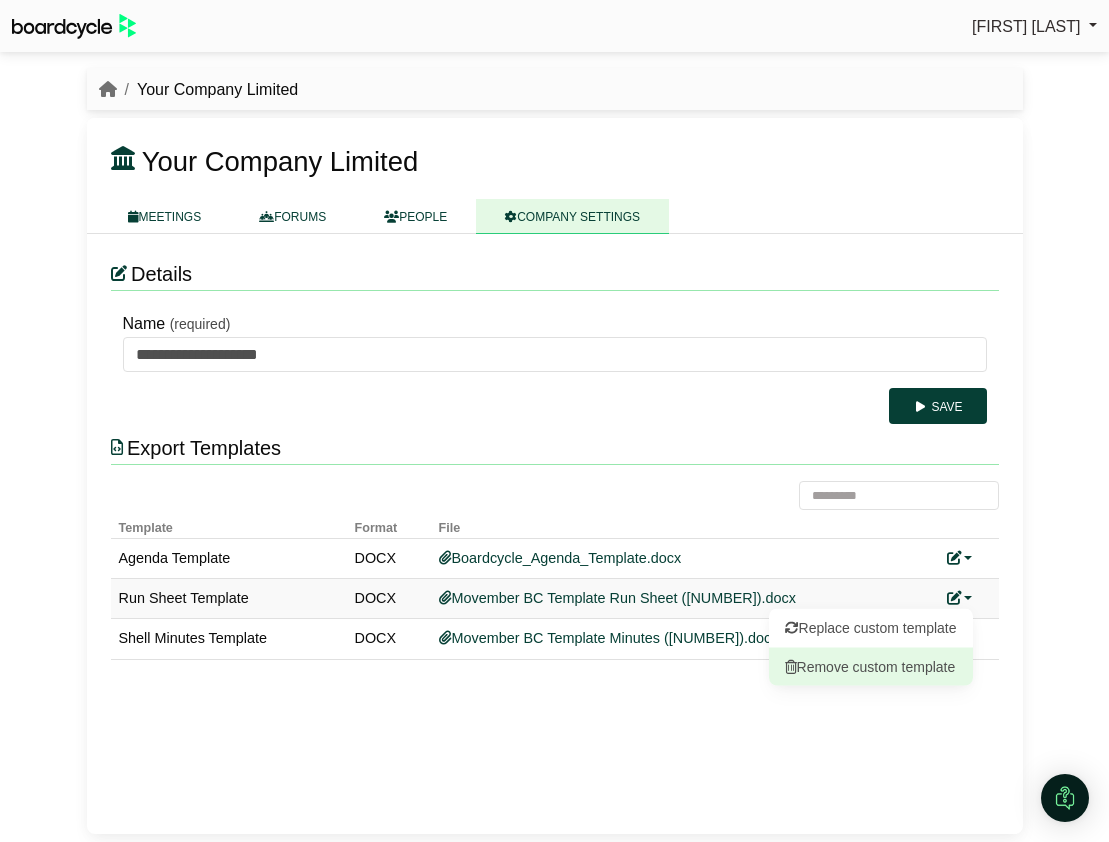 click on "Remove custom template" at bounding box center [871, 666] 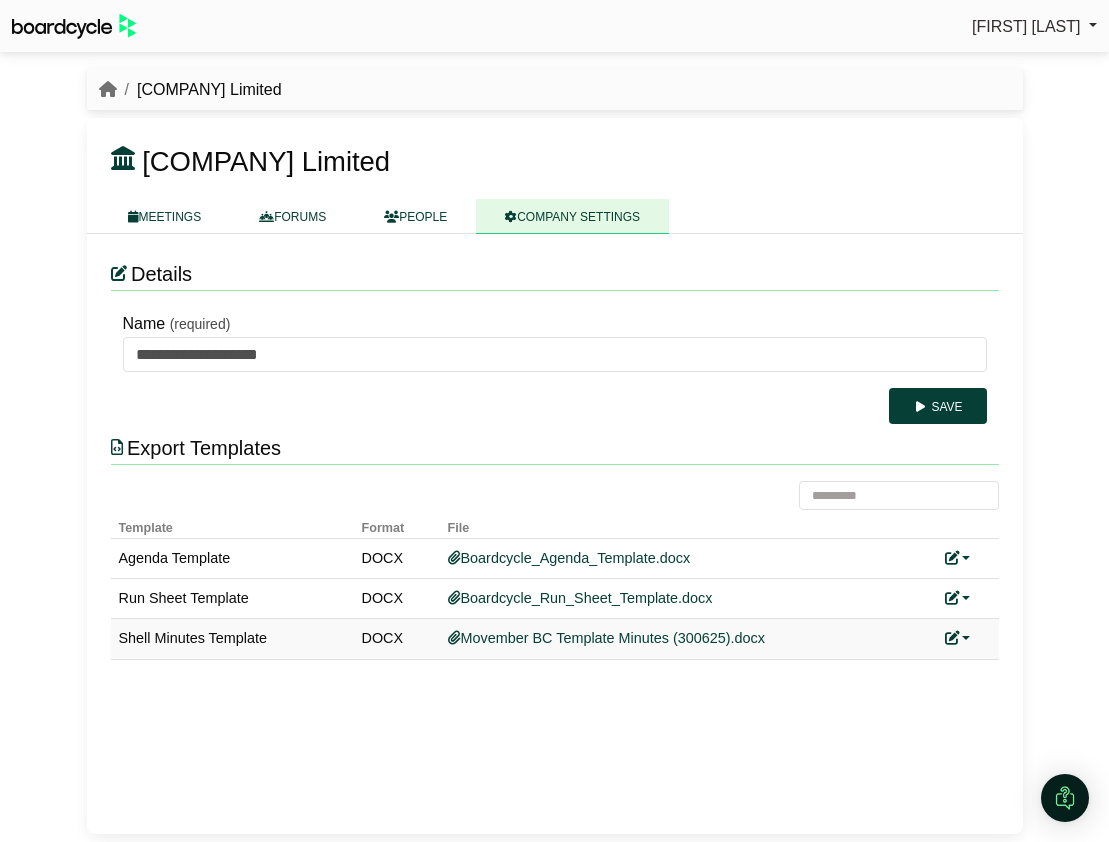 scroll, scrollTop: 0, scrollLeft: 0, axis: both 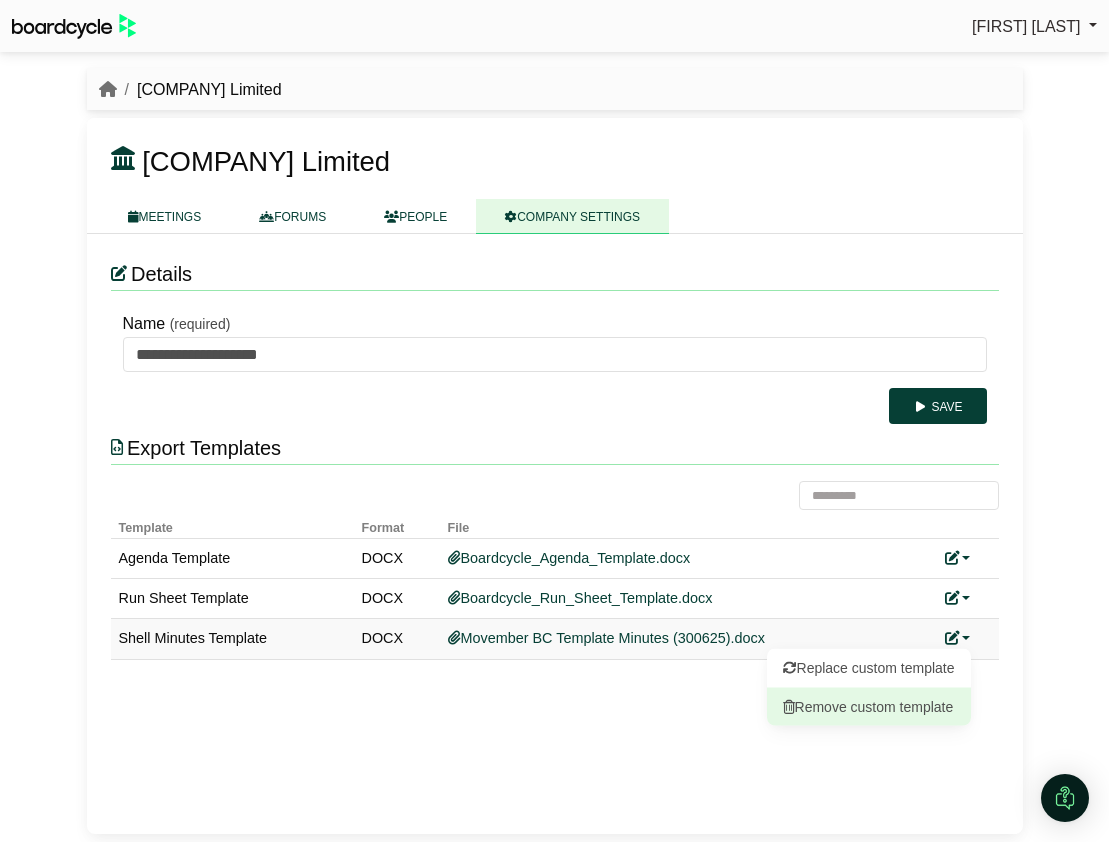 click on "Remove custom template" at bounding box center [869, 706] 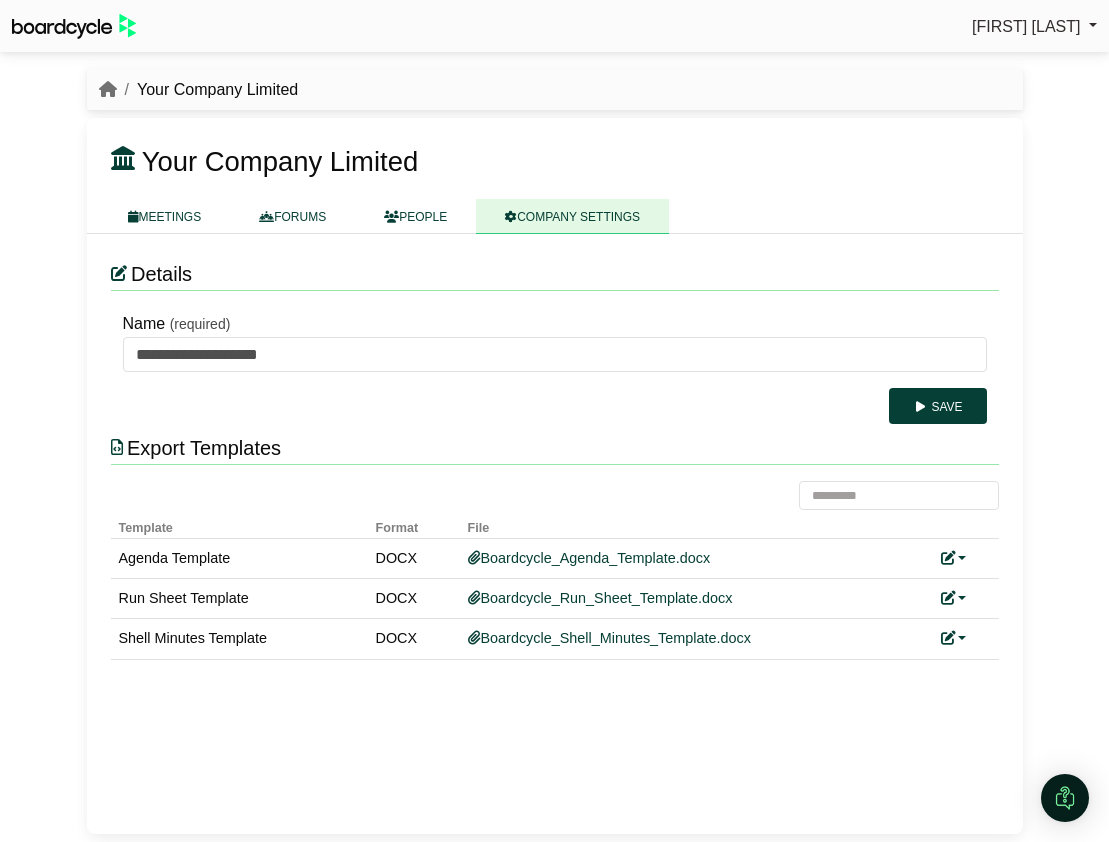 scroll, scrollTop: 0, scrollLeft: 0, axis: both 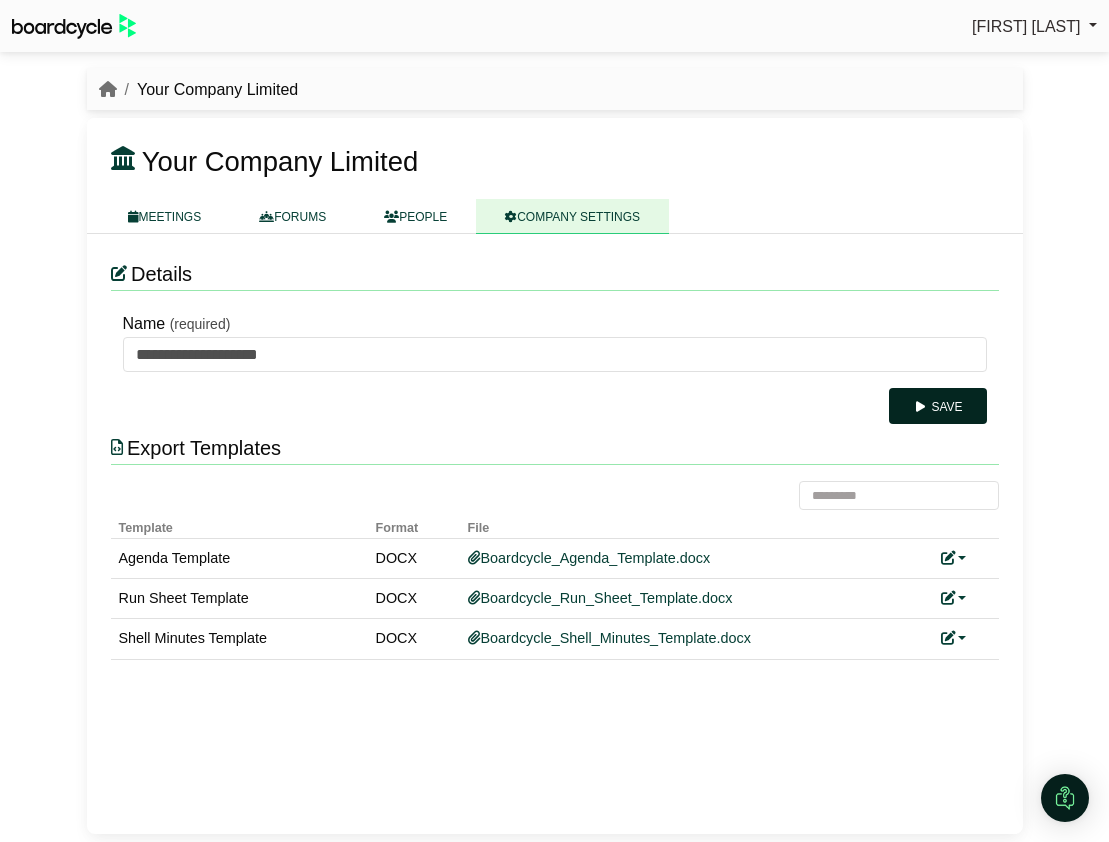 click on "Save" at bounding box center [937, 406] 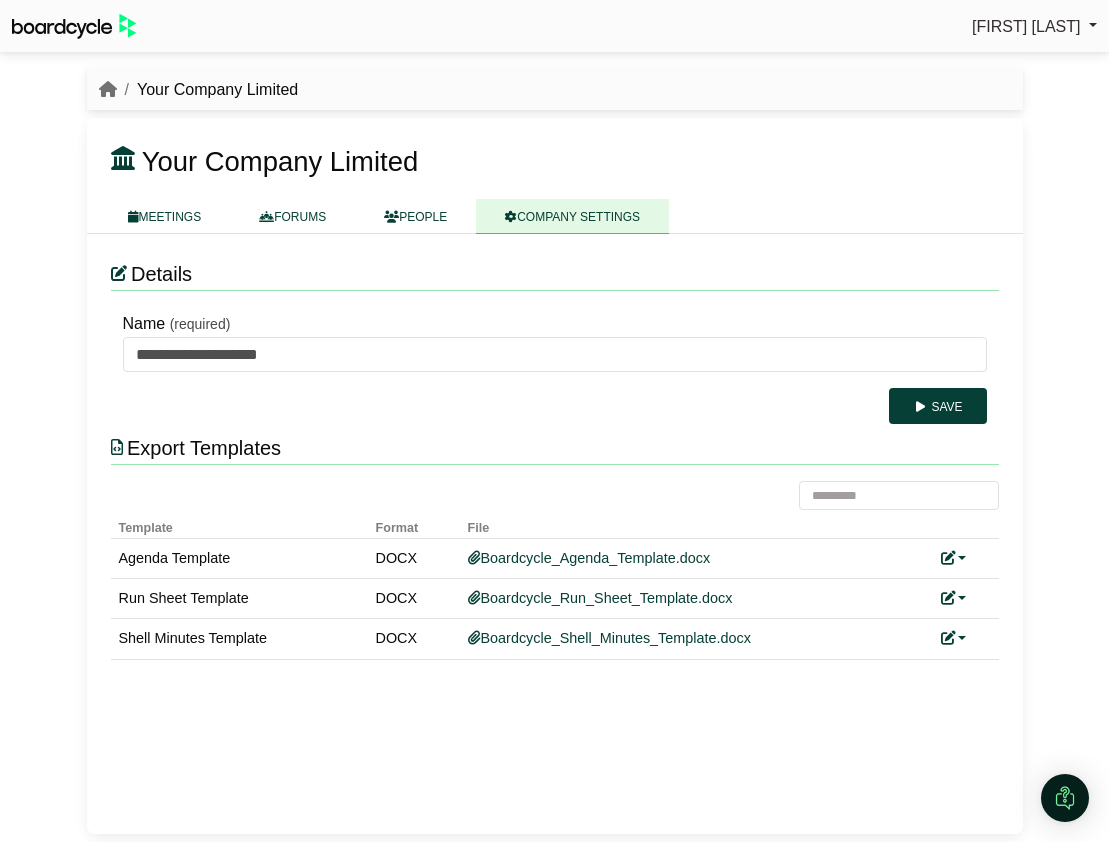 scroll, scrollTop: 0, scrollLeft: 0, axis: both 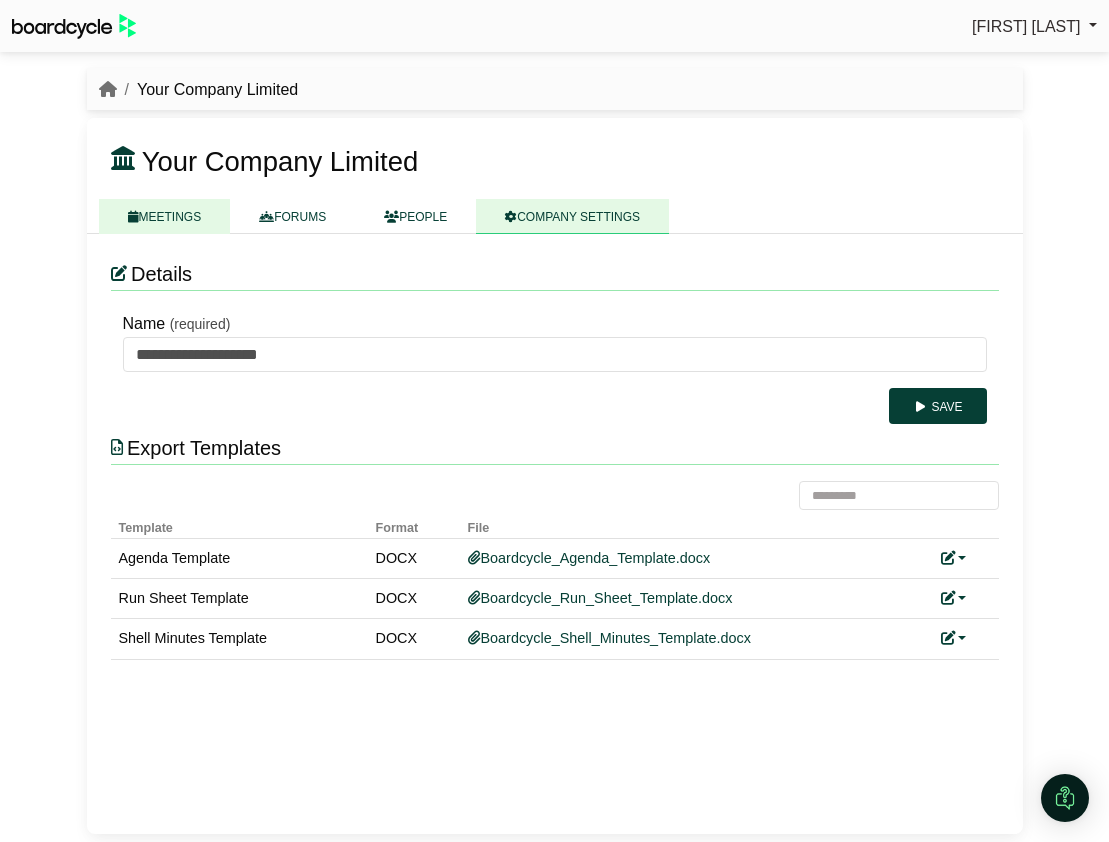 click on "MEETINGS" at bounding box center [165, 216] 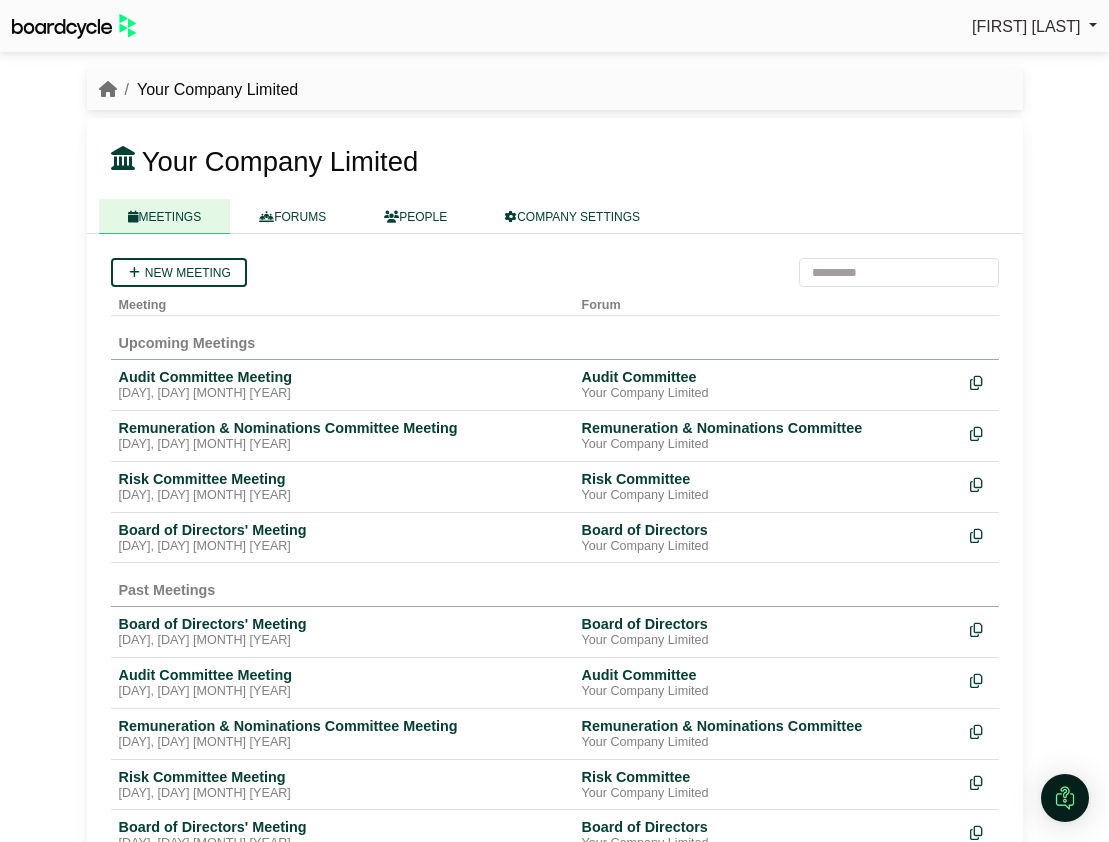 scroll, scrollTop: 0, scrollLeft: 0, axis: both 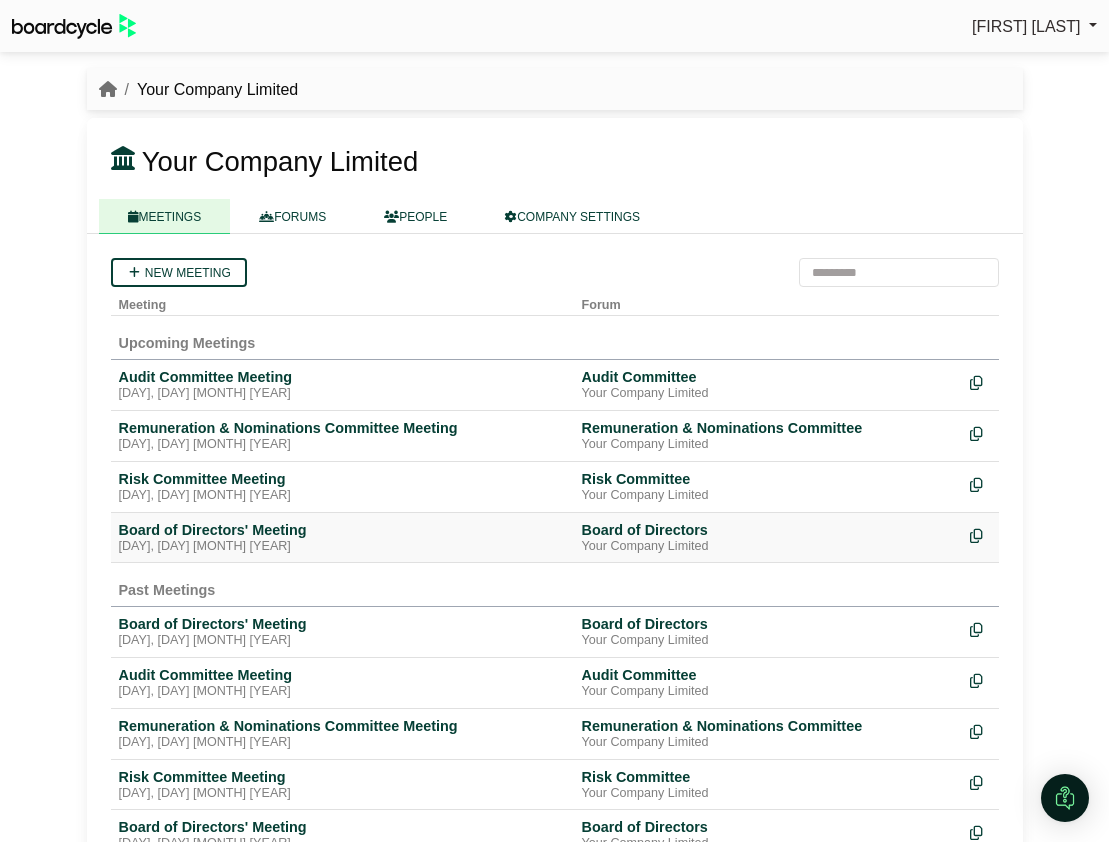 click on "Board of Directors' Meeting" at bounding box center [342, 530] 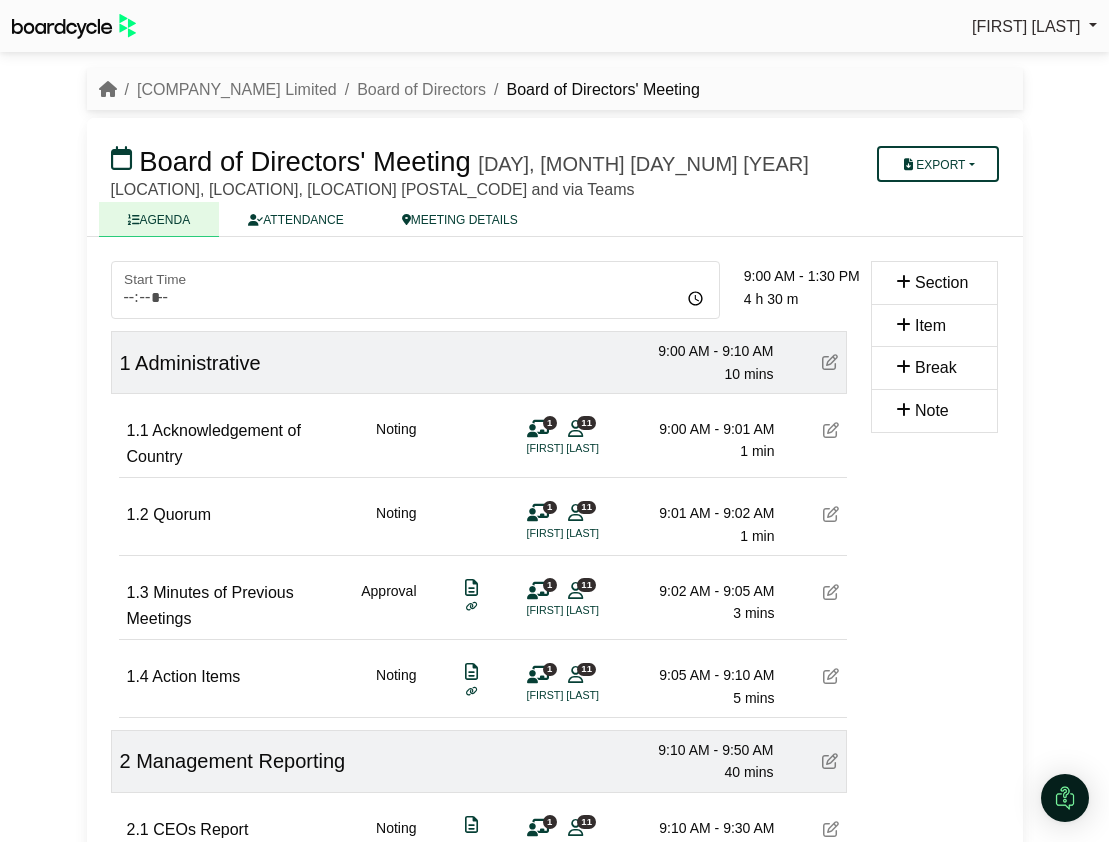 scroll, scrollTop: 0, scrollLeft: 0, axis: both 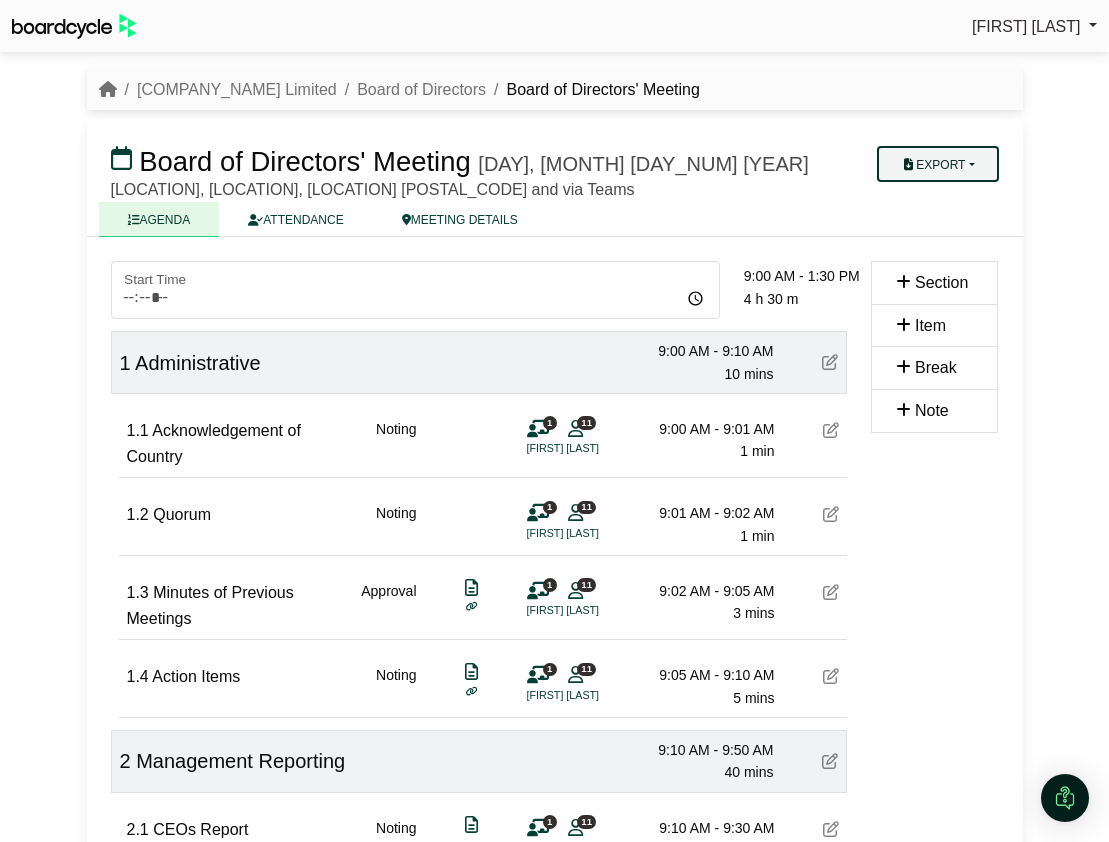 click on "Export" at bounding box center (937, 164) 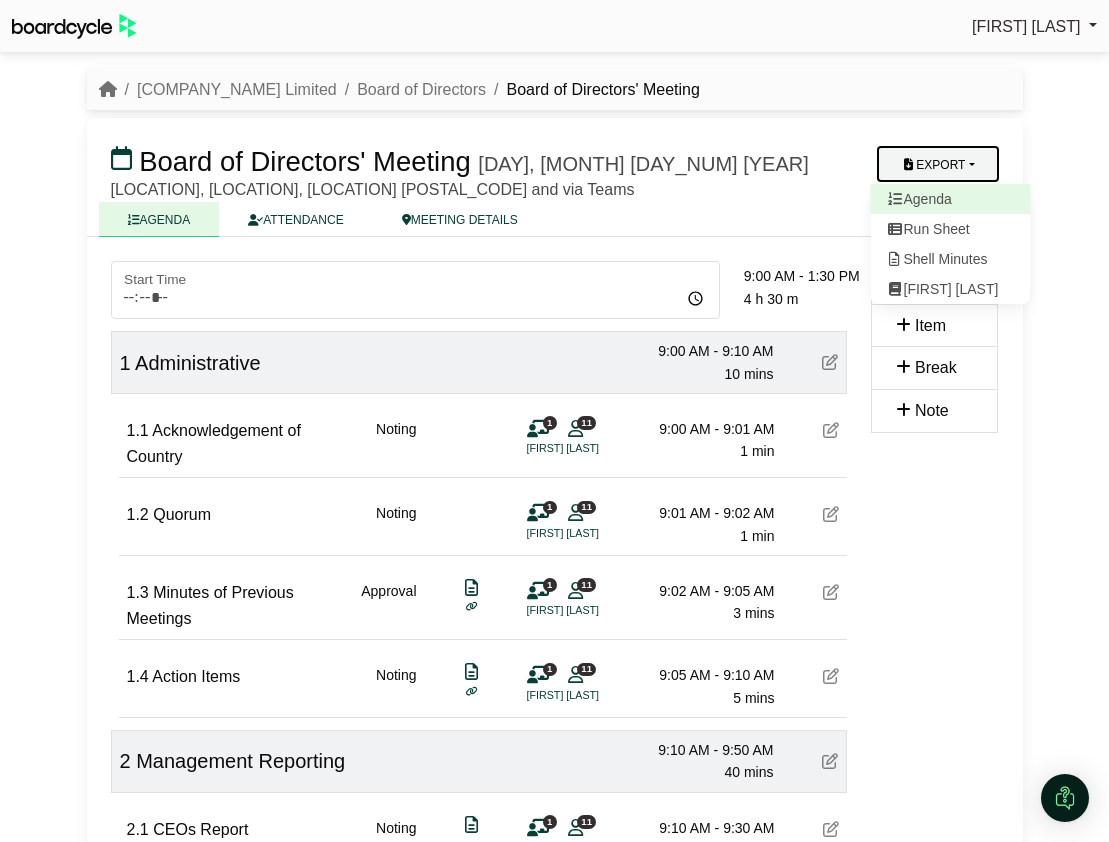 click on "Agenda" at bounding box center (950, 199) 